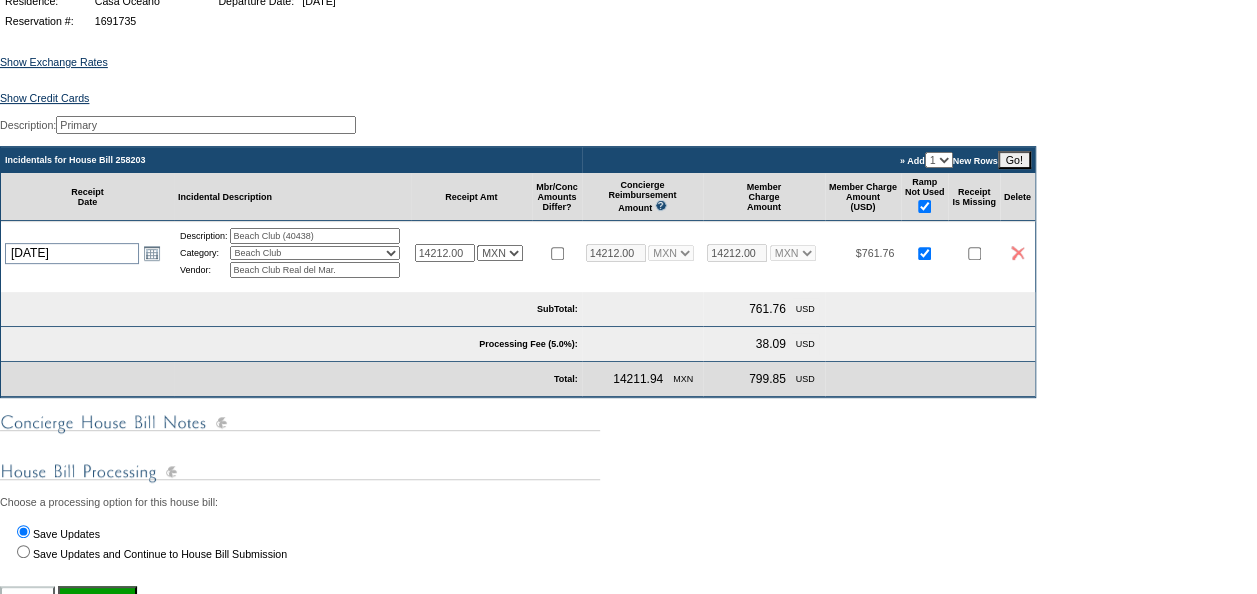 scroll, scrollTop: 300, scrollLeft: 0, axis: vertical 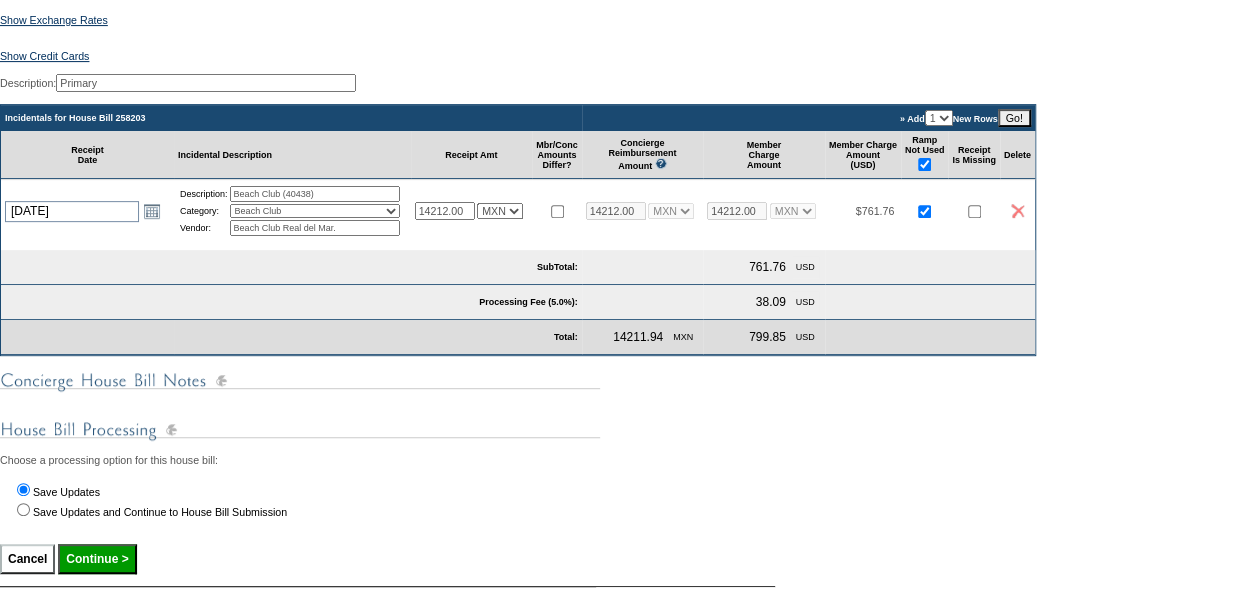 click on "Go!" at bounding box center [1014, 118] 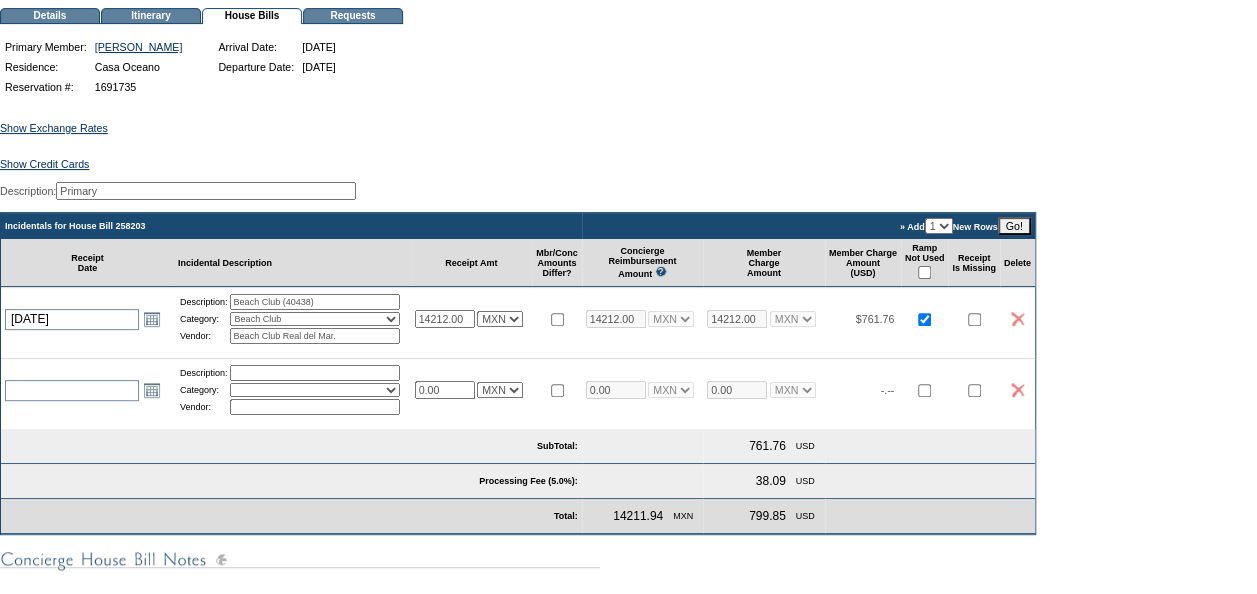 scroll, scrollTop: 200, scrollLeft: 0, axis: vertical 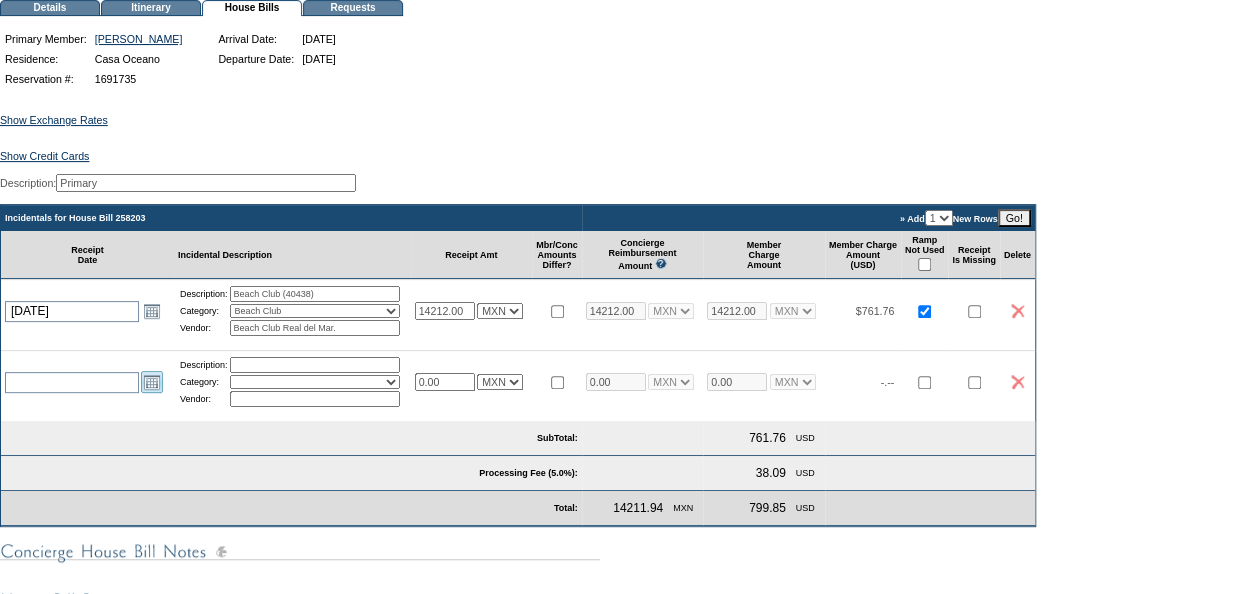 click on "Open the calendar popup." at bounding box center (152, 382) 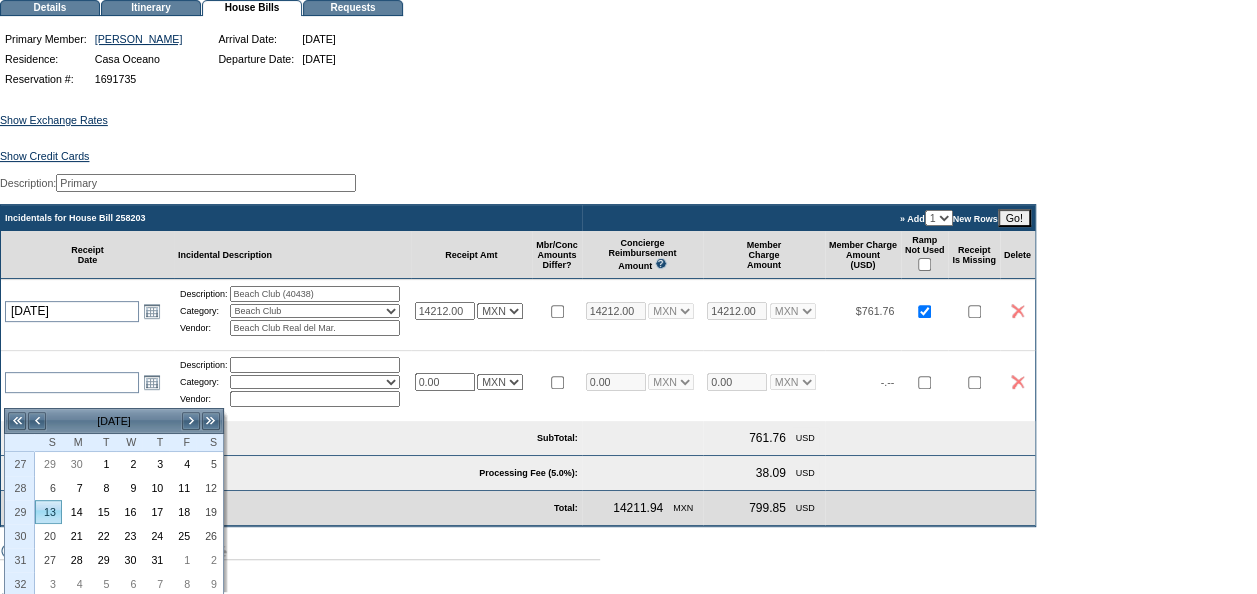 click on "13" at bounding box center (48, 512) 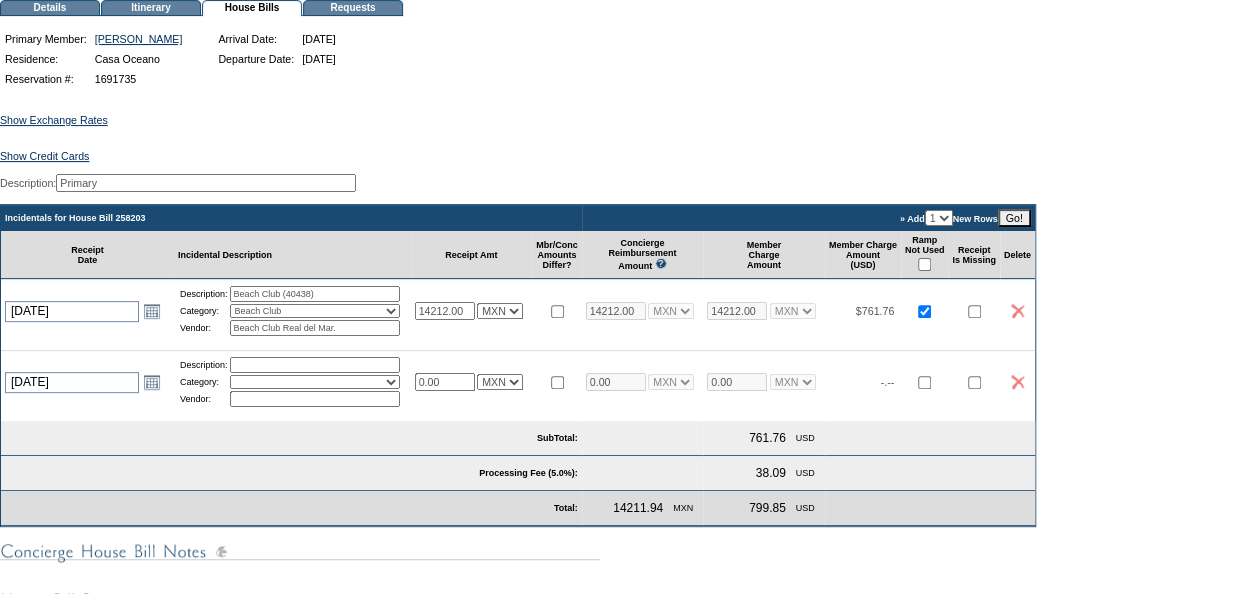 click at bounding box center [315, 365] 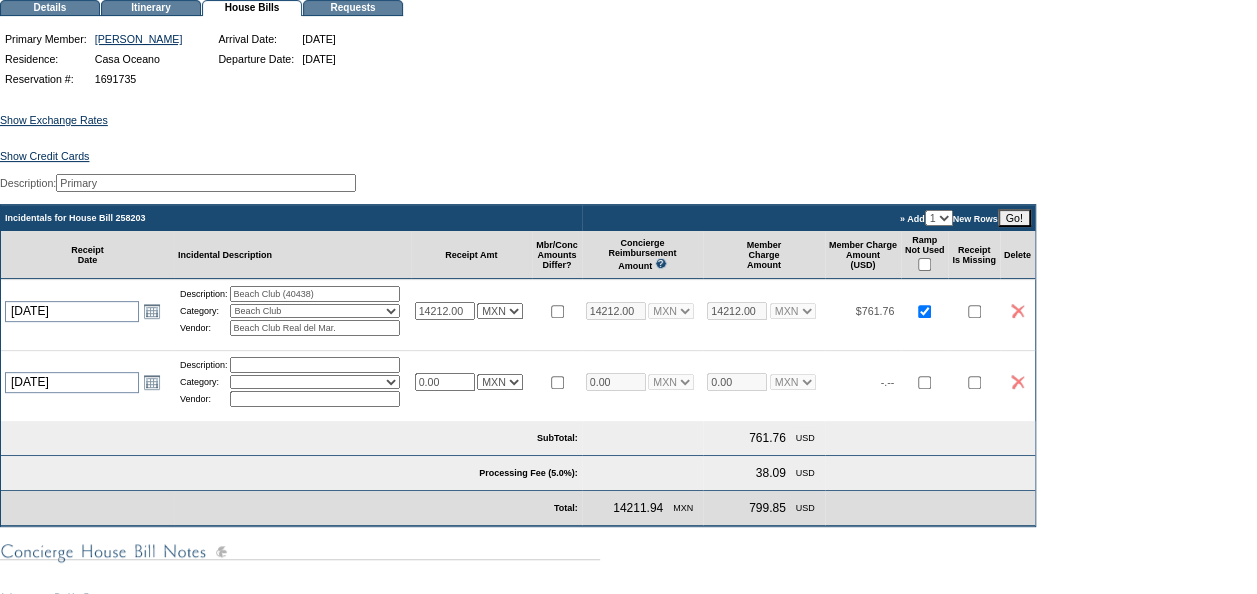 type on "1 water Jug" 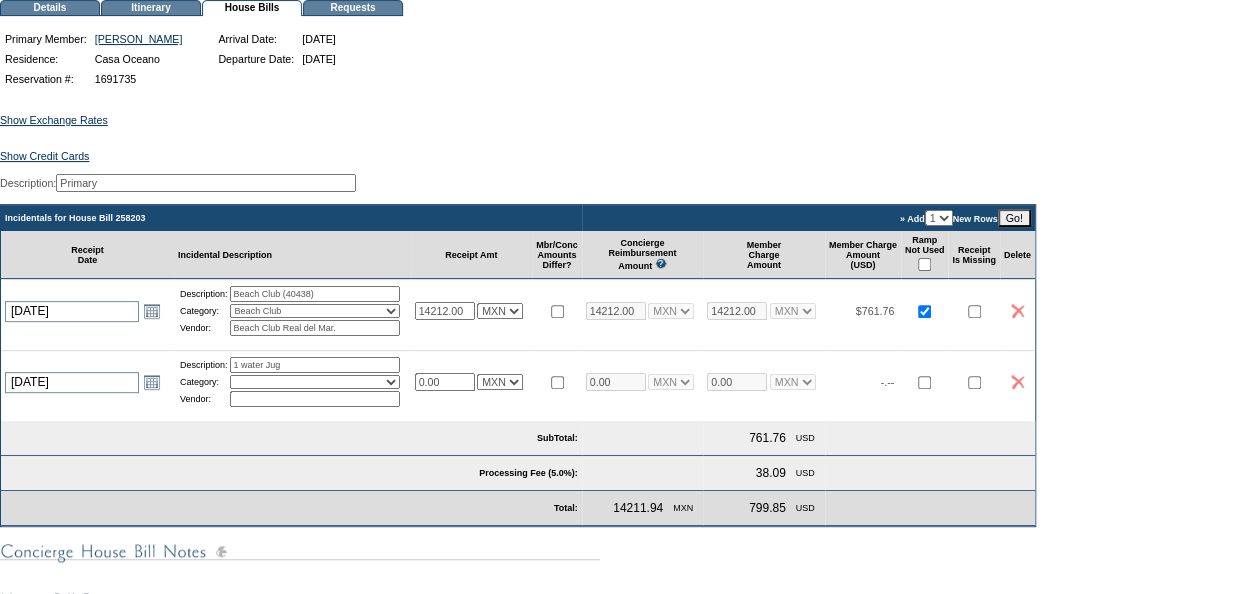type on "Ciel" 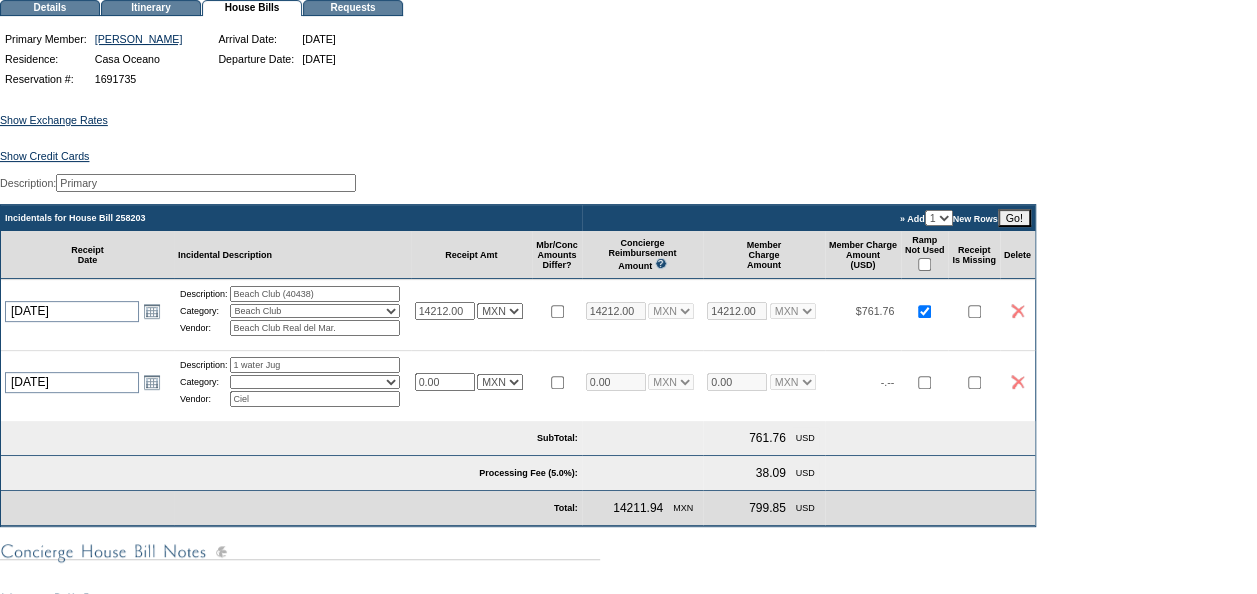 select on "7" 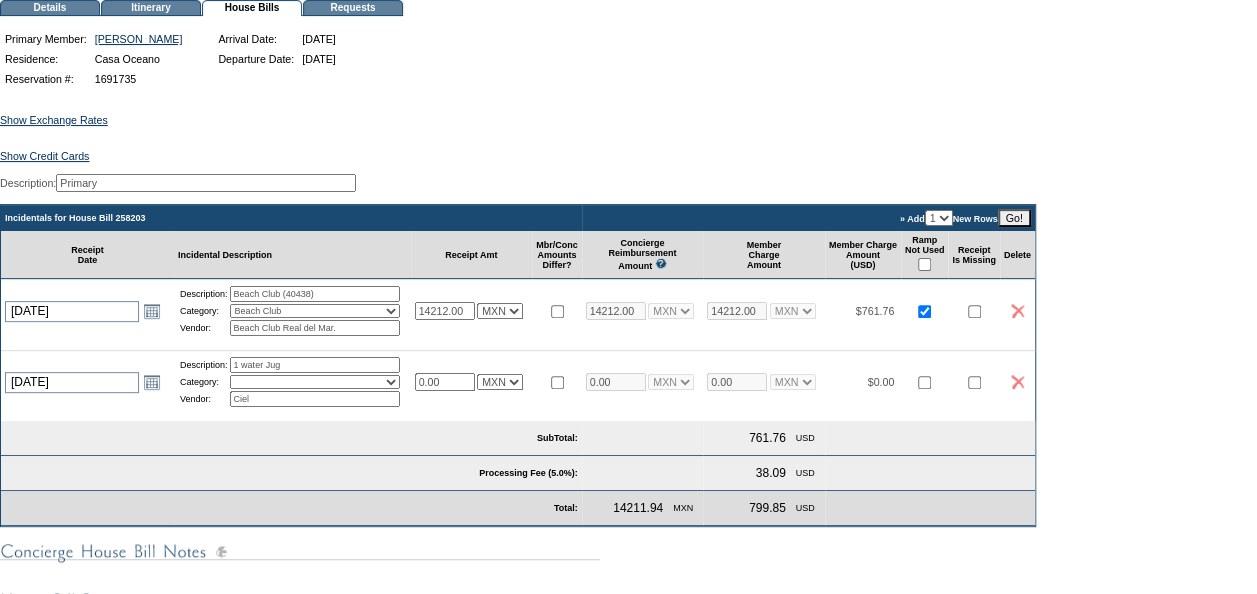 select on "7" 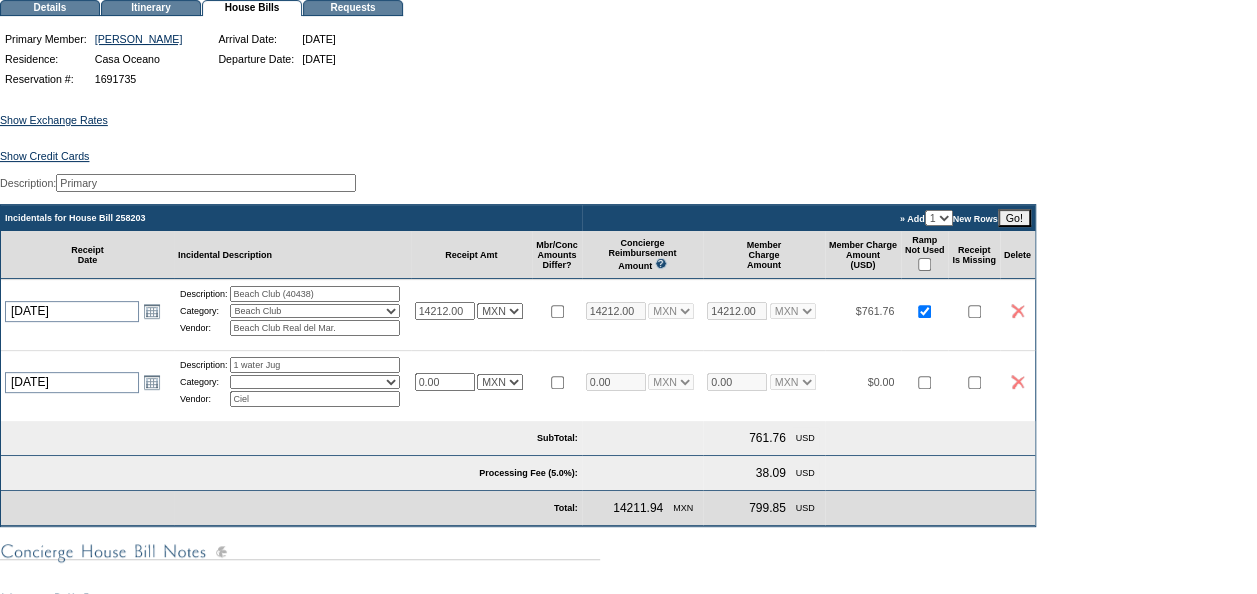 select on "7" 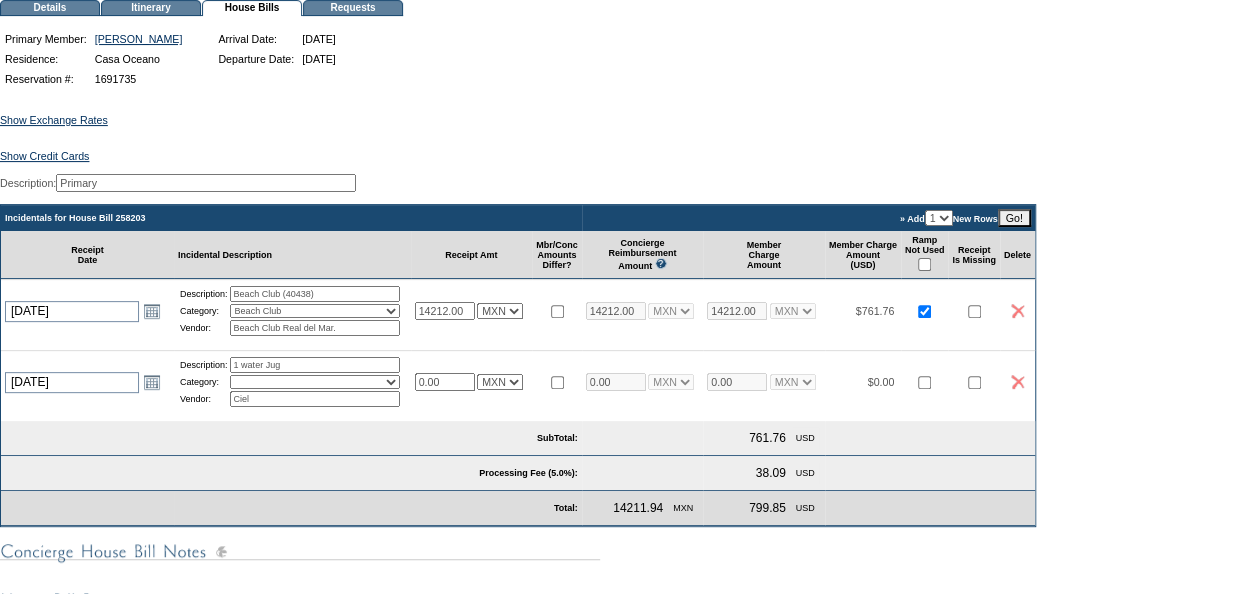 select on "29" 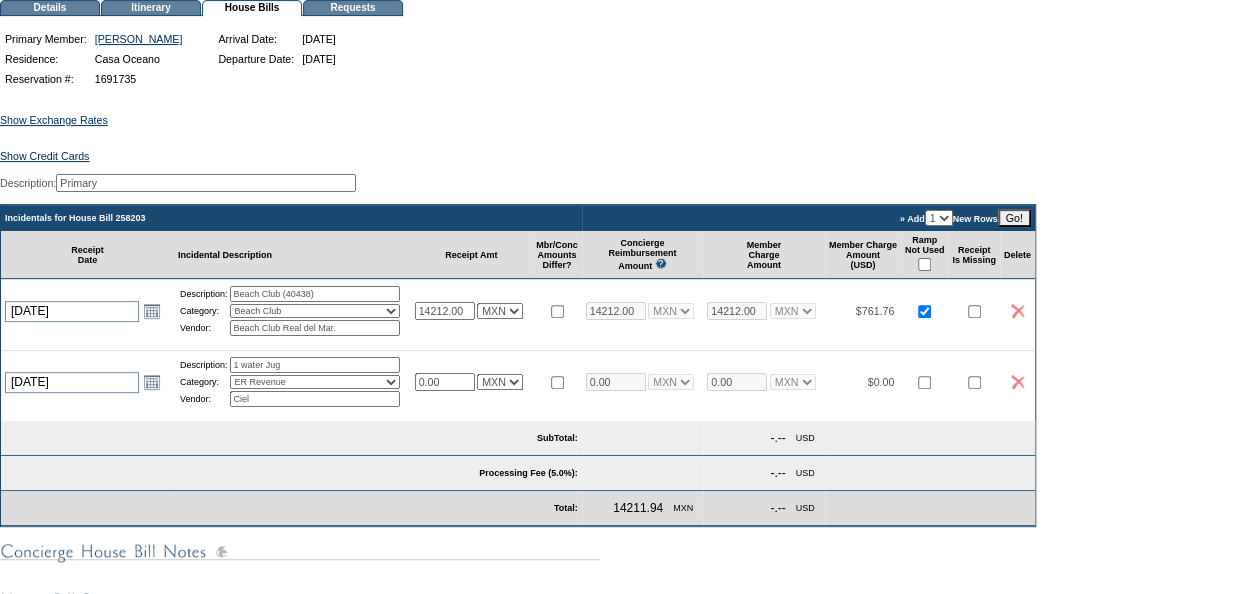 drag, startPoint x: 458, startPoint y: 395, endPoint x: 400, endPoint y: 395, distance: 58 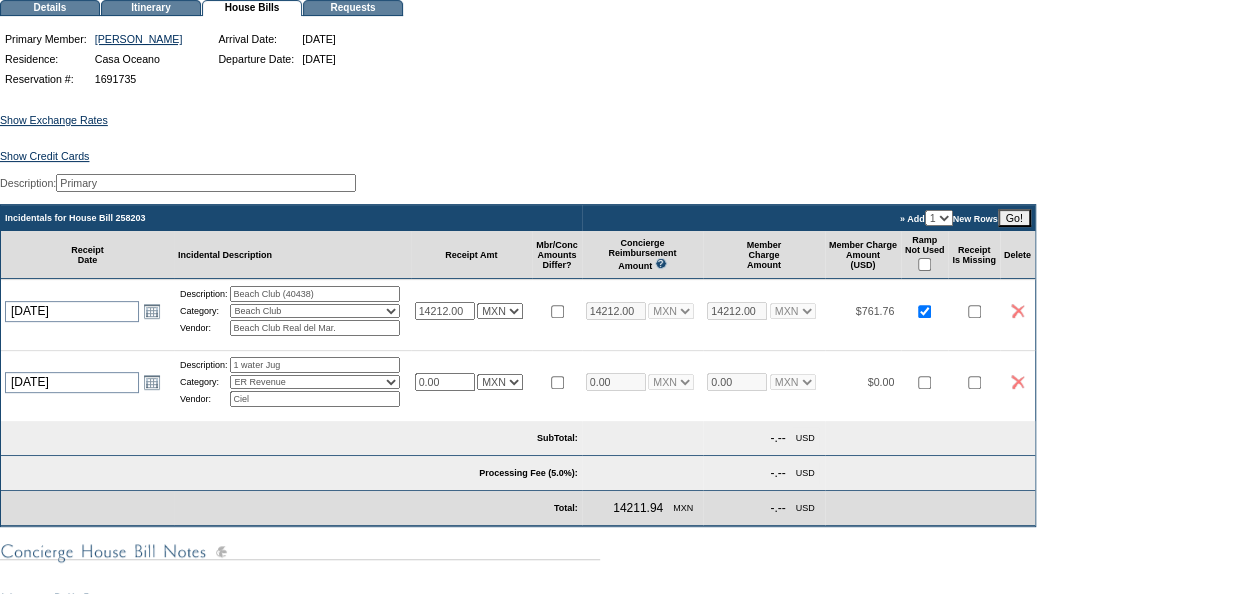 click on "[DATE]
[DATE] Open the calendar popup.
<< < [DATE] > >>
S M T W T F S
27 29 30 1 2 3 4 5
28 6 7 8 9 10 11 12
29 13 14 15 16 17 18 19
30 20 21 22 23 24 25 26
31 27 28 29 30 31 1 2
32 3 4 5 6 7 8 9
Description:
1 water Jug
Category:
Activities
Additional Housekeeping
Amenities Access Fee
Bath Amenities Reimbursement
Beach Club
Breakfast Groceries
Breakfast Service Charge
Child Care Rentals
Child Care Services / Nanny
Damage Reimbursement
Destination Cellars
ER Revenue
F&B Revenue
Gifts
Gratuity
Groceries / Beverages" at bounding box center (518, 381) 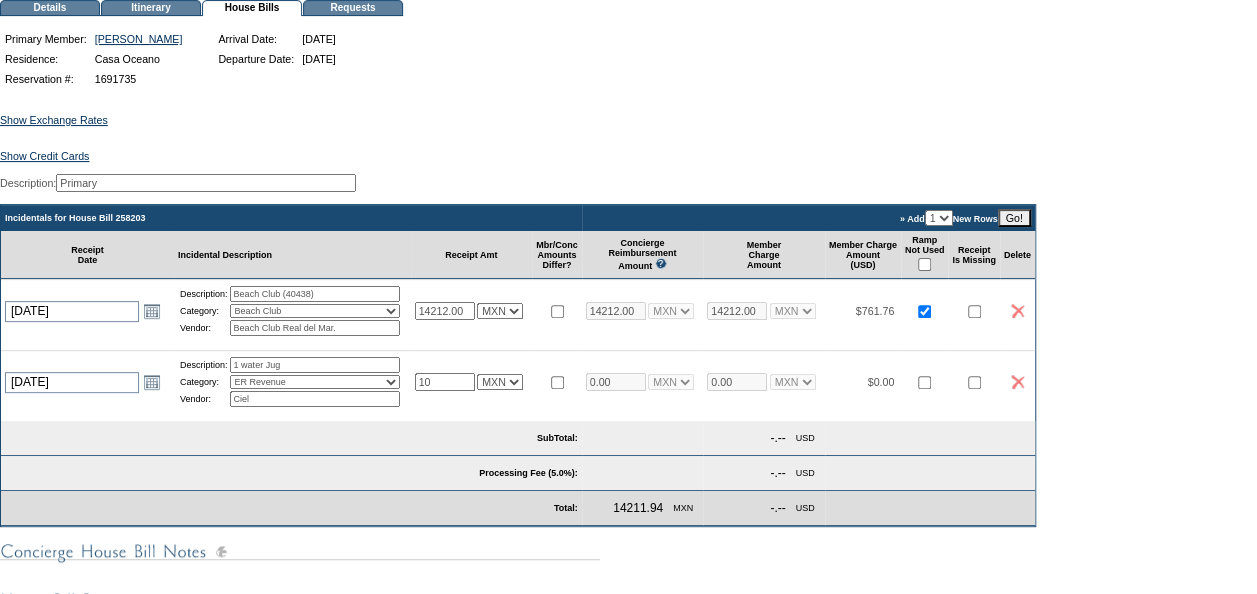 type on "10.00" 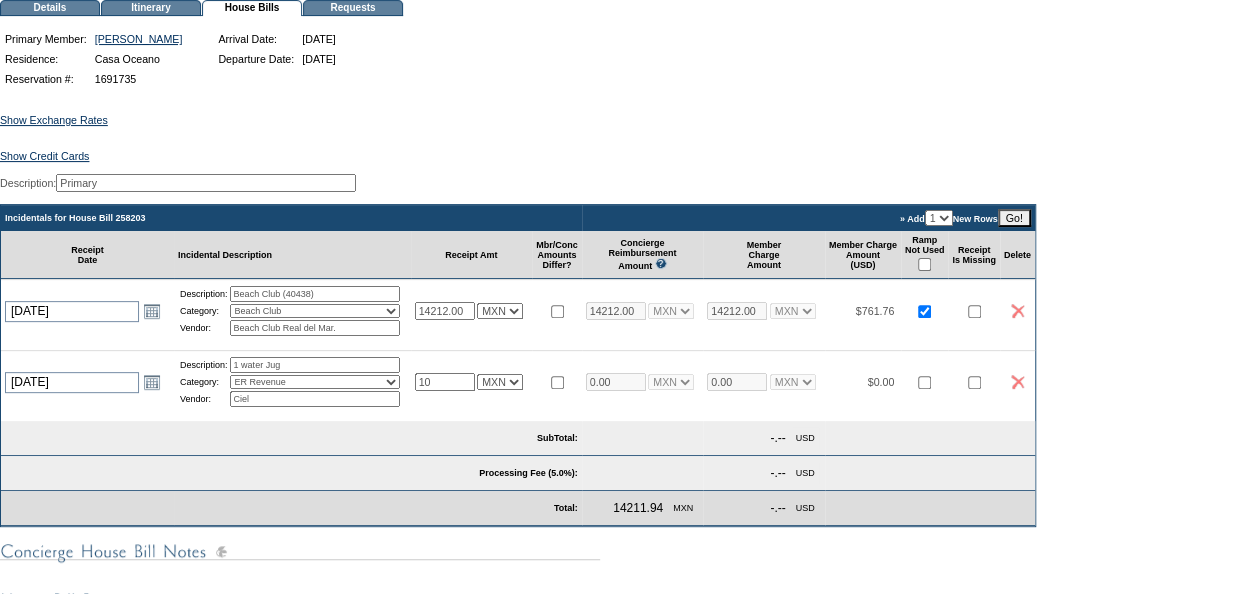 type on "10.00" 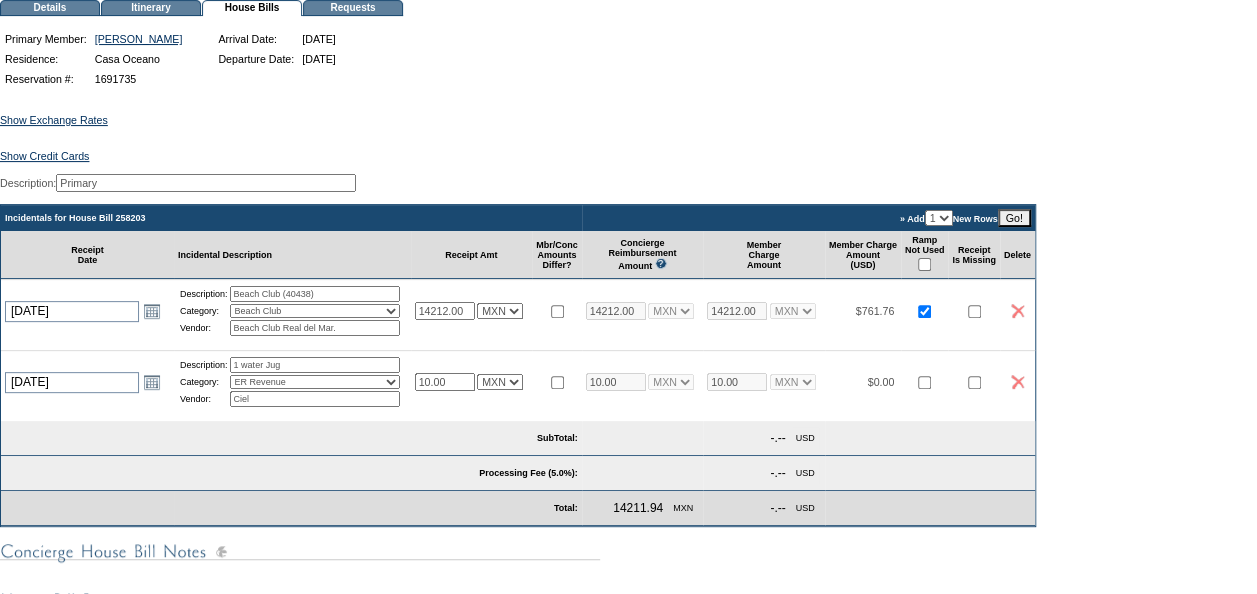 click on "USD
EUR
CAD
GBP
CRC
MXN
KYD" at bounding box center [500, 382] 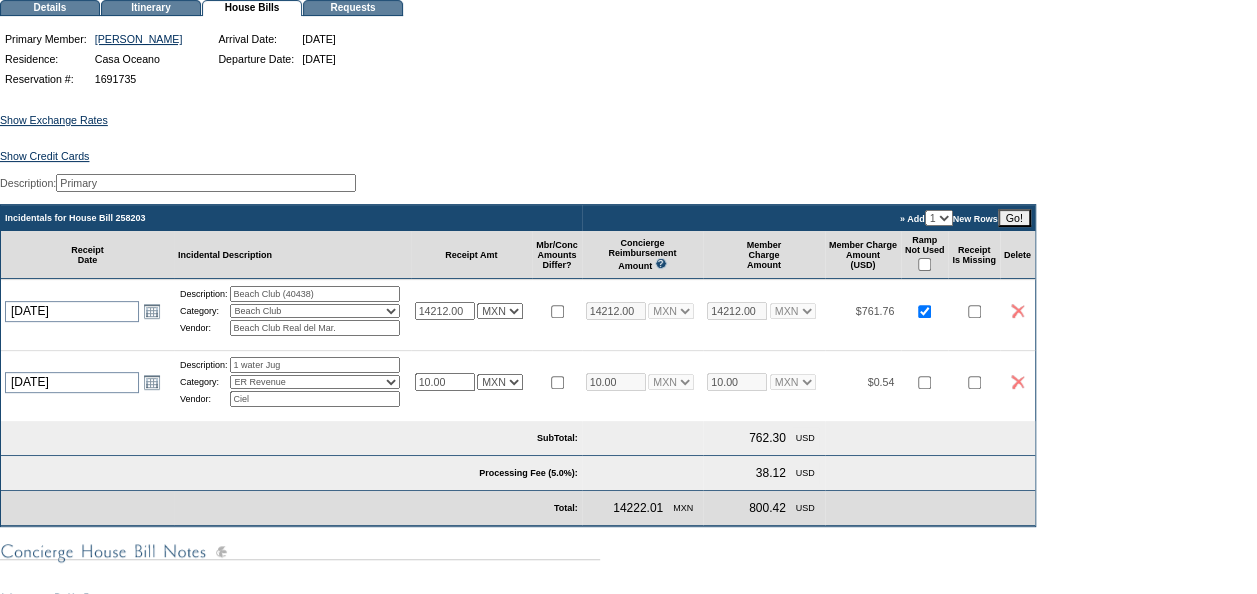 select on "1" 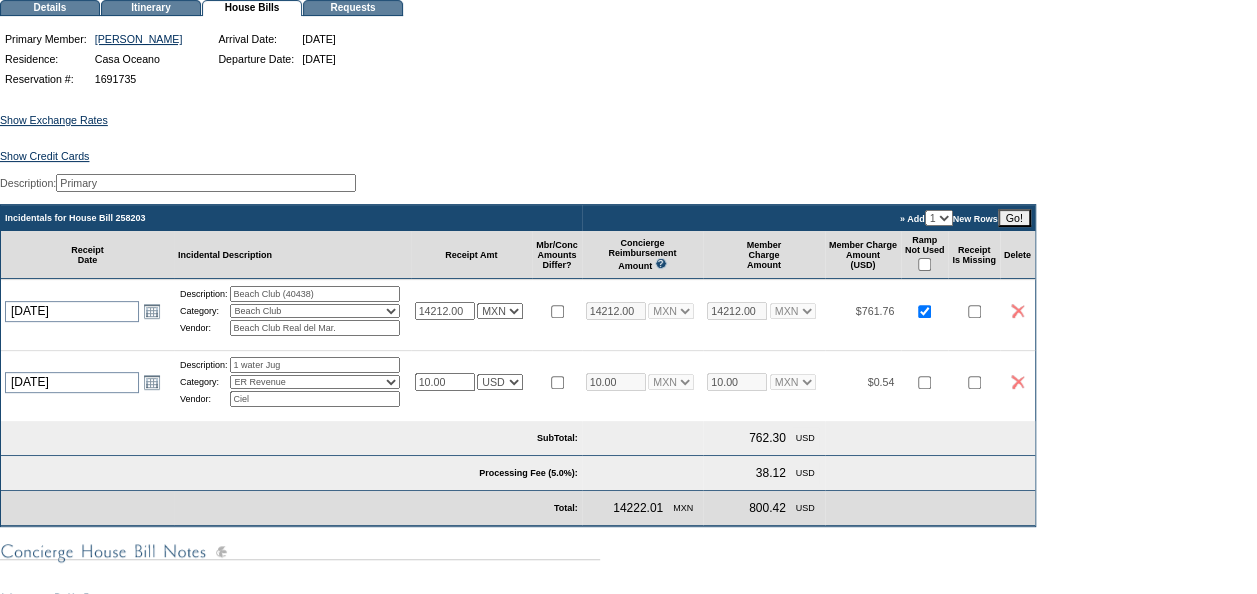click on "USD
EUR
CAD
GBP
CRC
MXN
KYD" at bounding box center [500, 382] 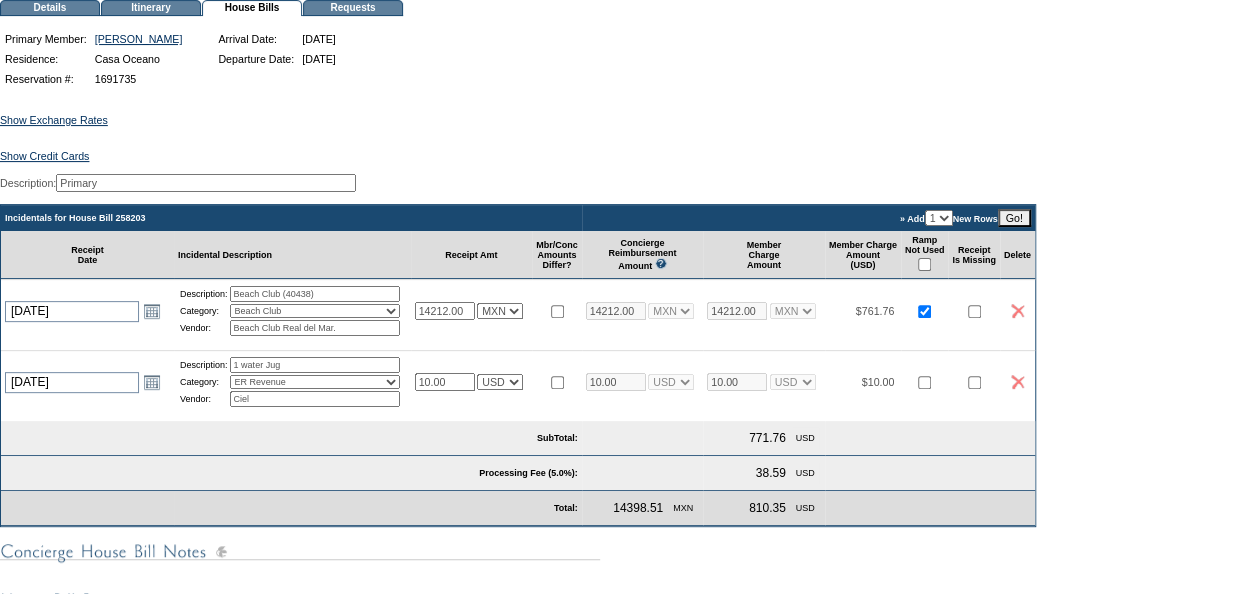 select on "1" 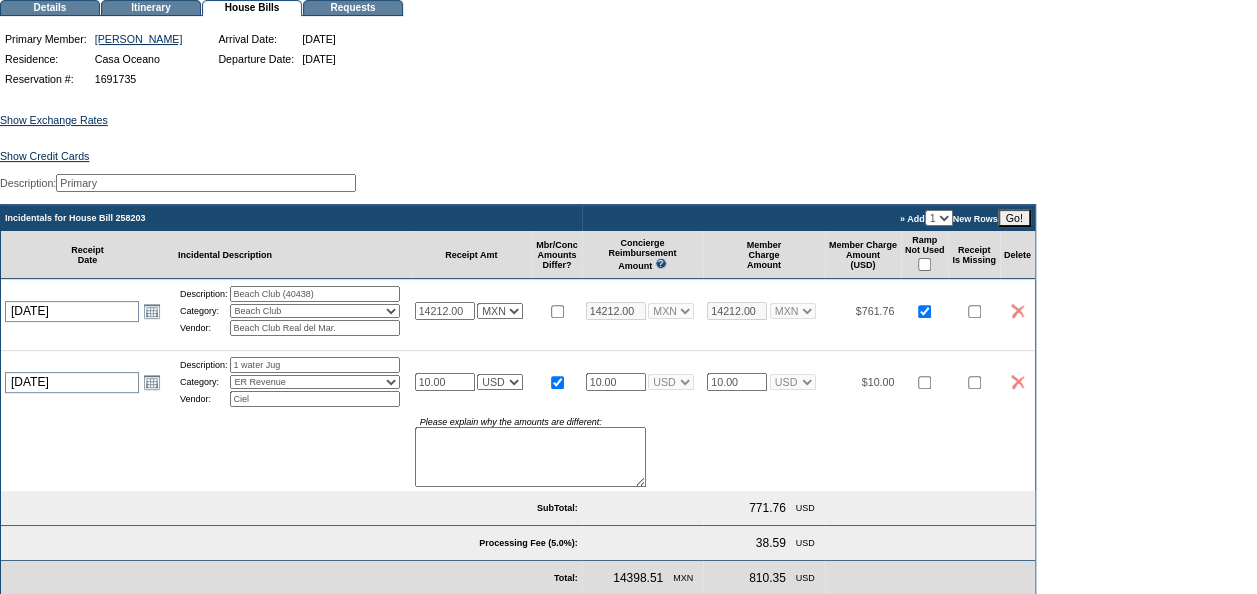 click at bounding box center [530, 457] 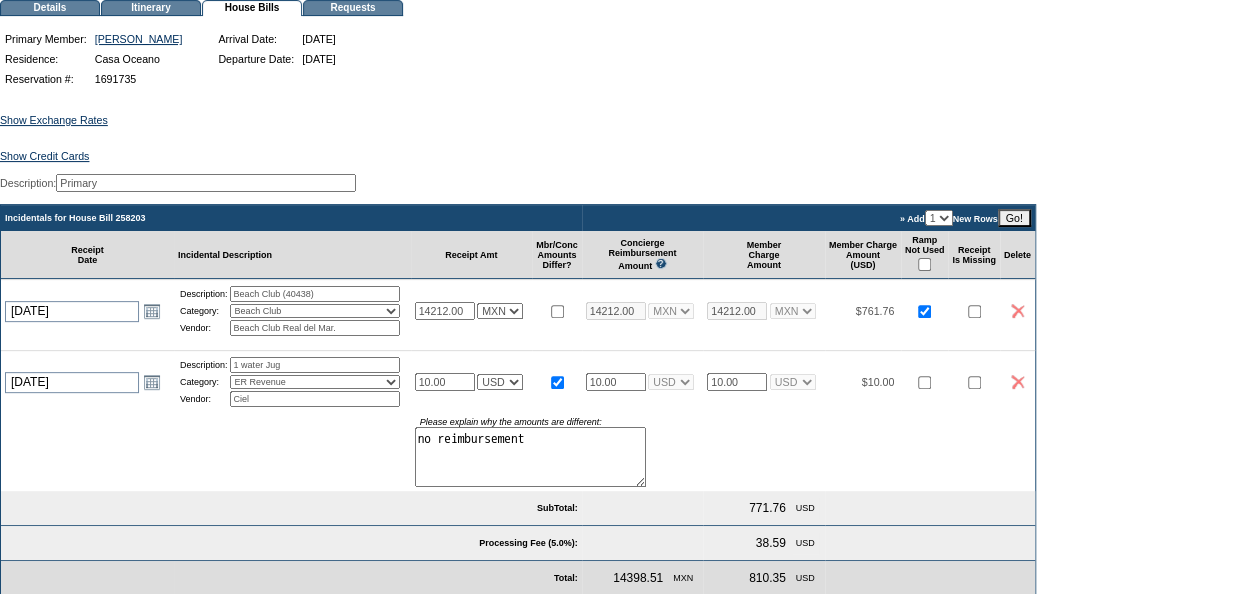drag, startPoint x: 562, startPoint y: 454, endPoint x: 390, endPoint y: 444, distance: 172.29045 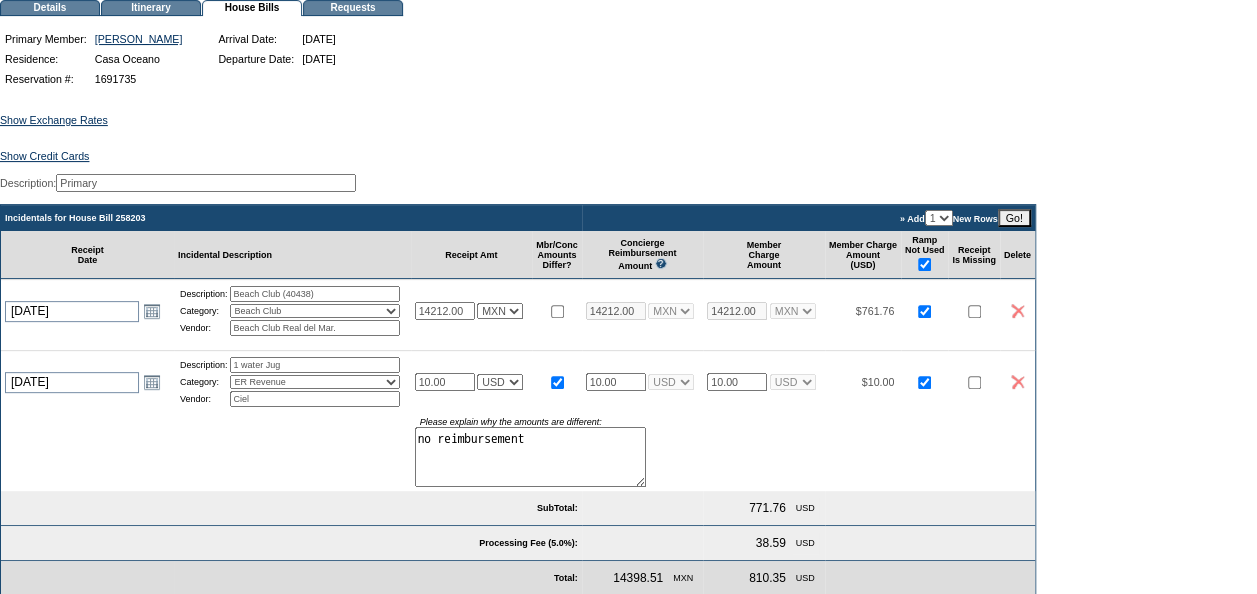 checkbox on "true" 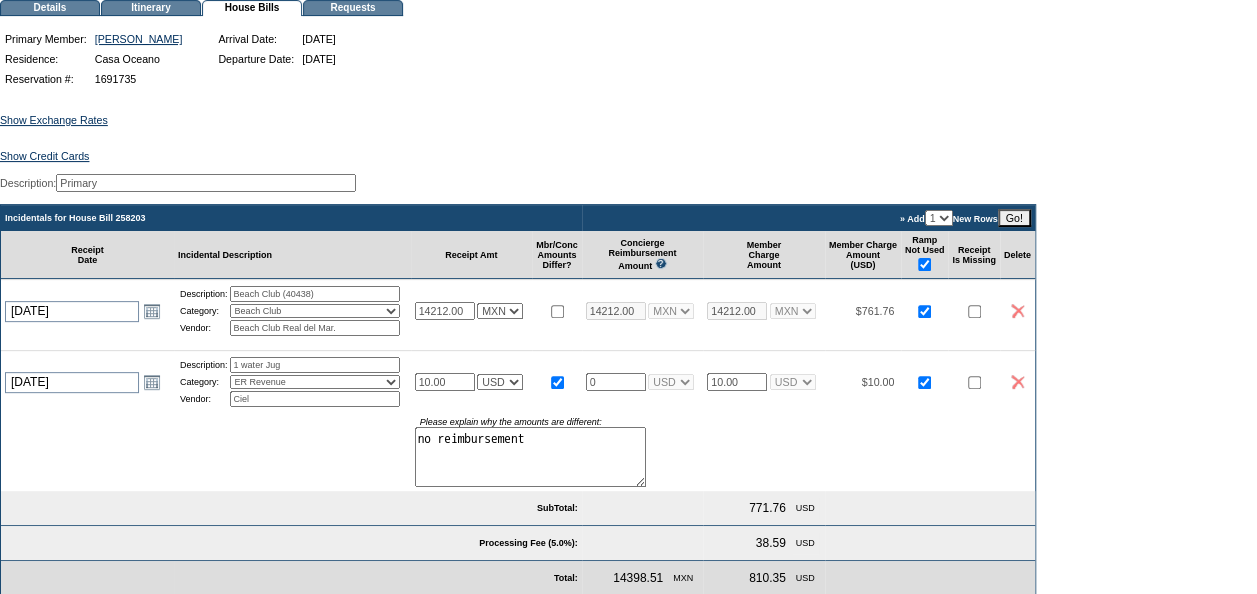 type on "0" 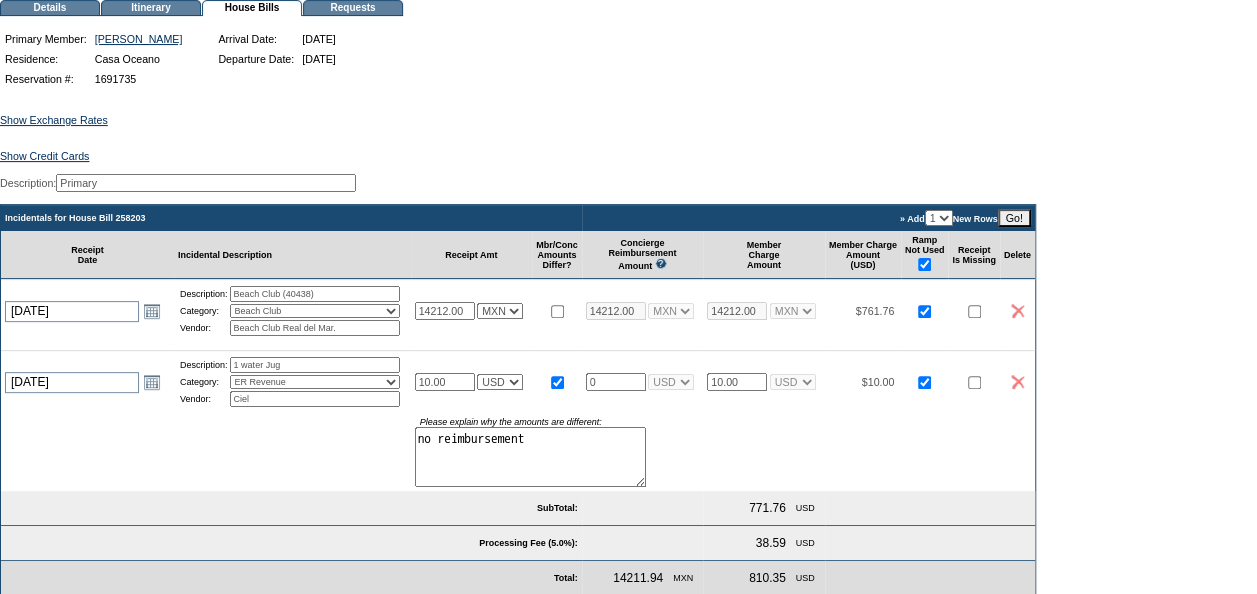 click at bounding box center [974, 382] 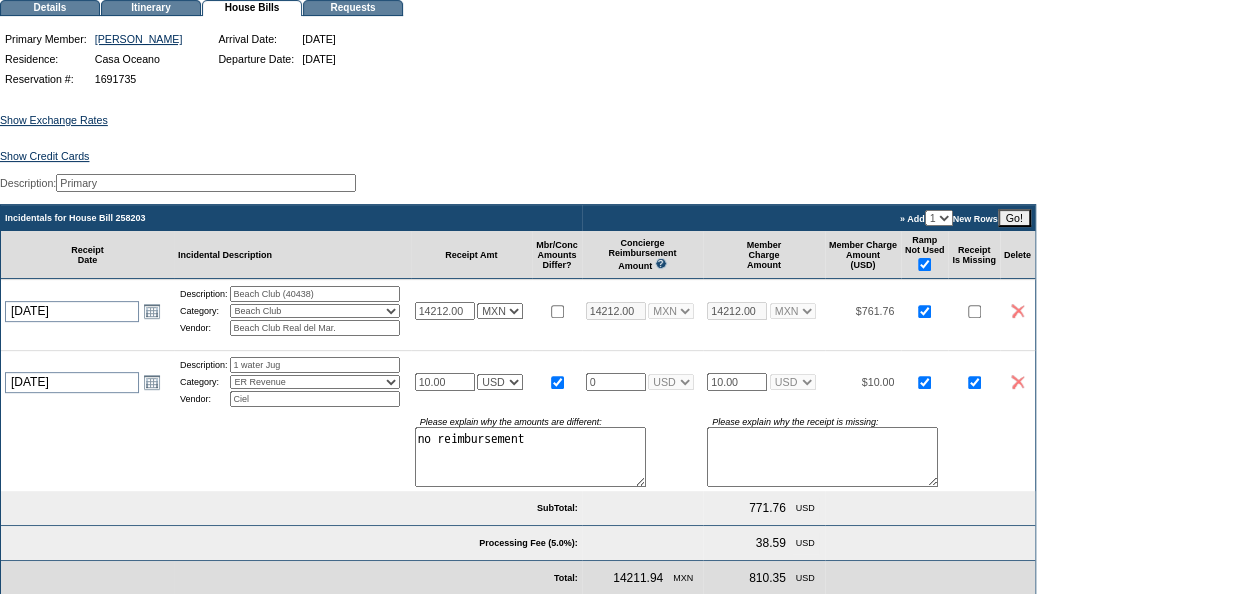 click at bounding box center (822, 457) 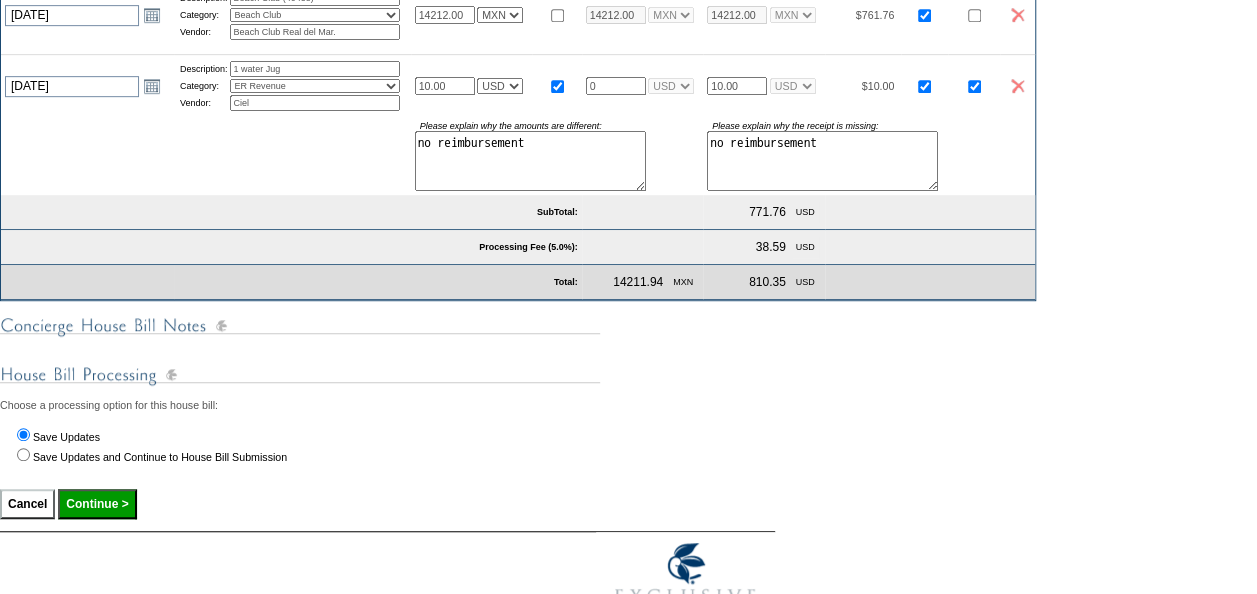 scroll, scrollTop: 500, scrollLeft: 0, axis: vertical 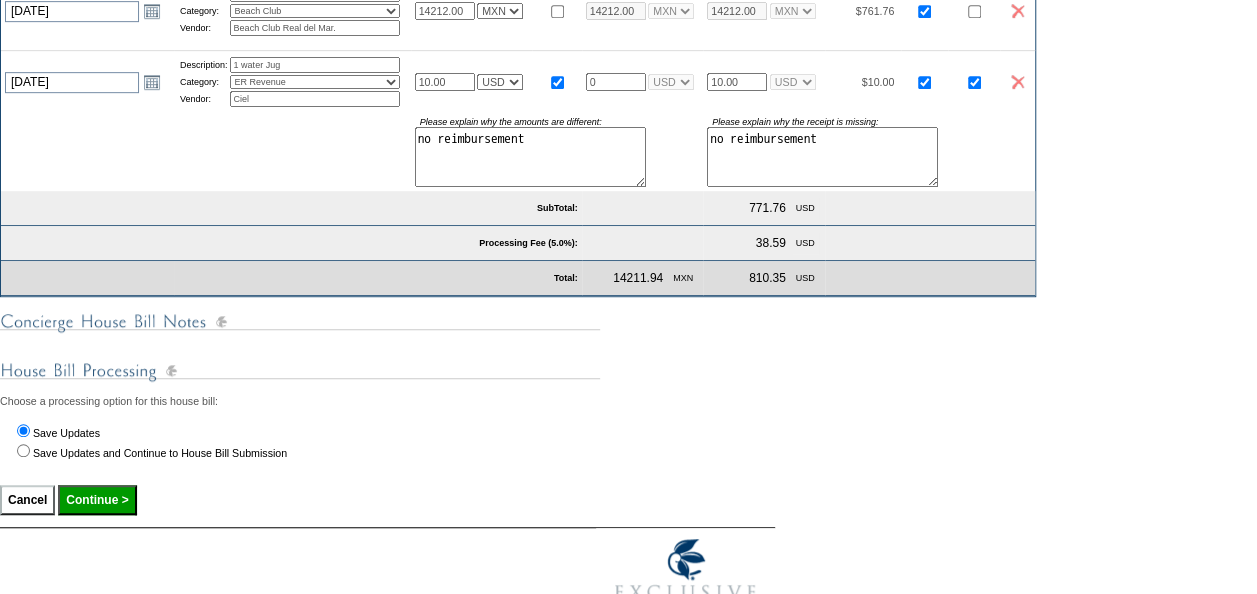 type on "no reimbursement" 